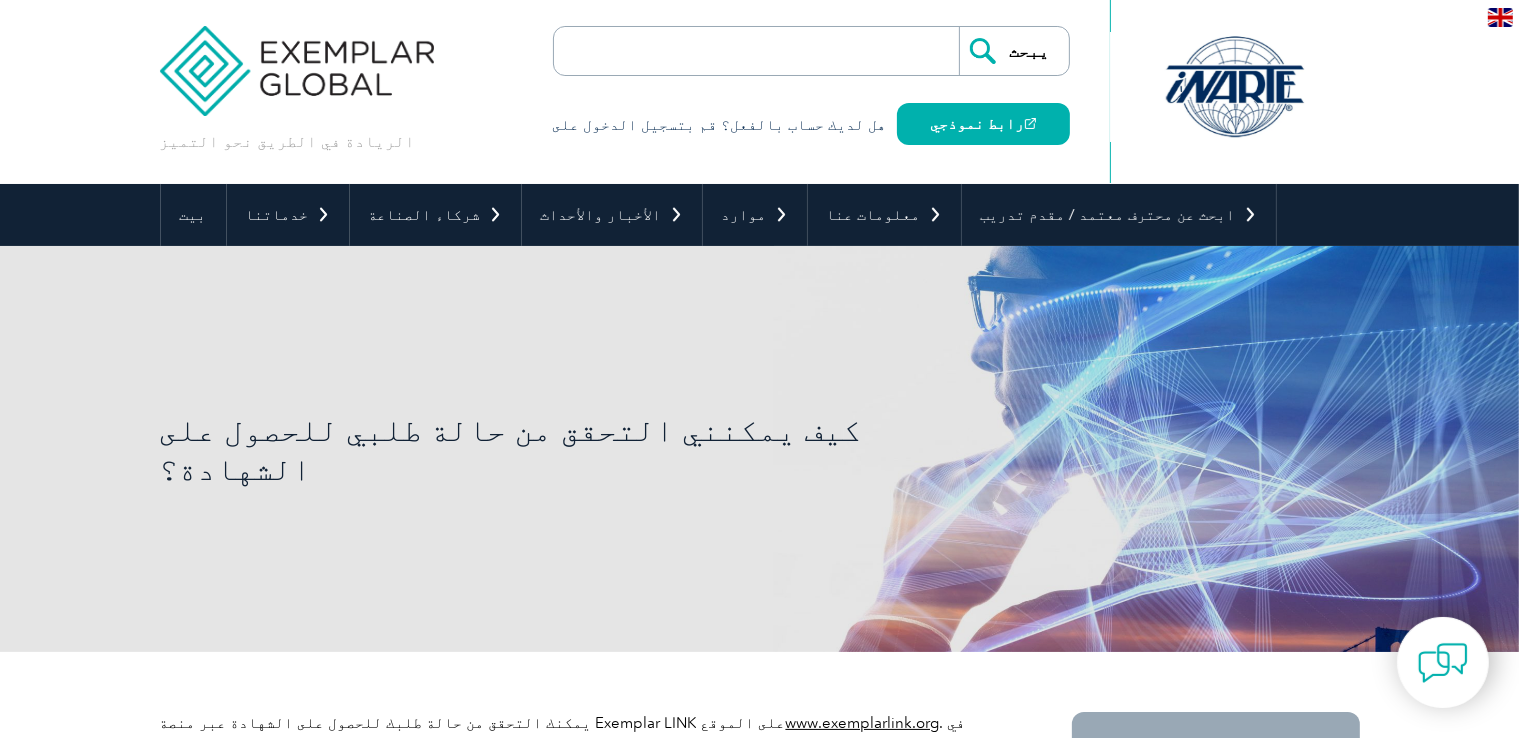 scroll, scrollTop: 0, scrollLeft: 0, axis: both 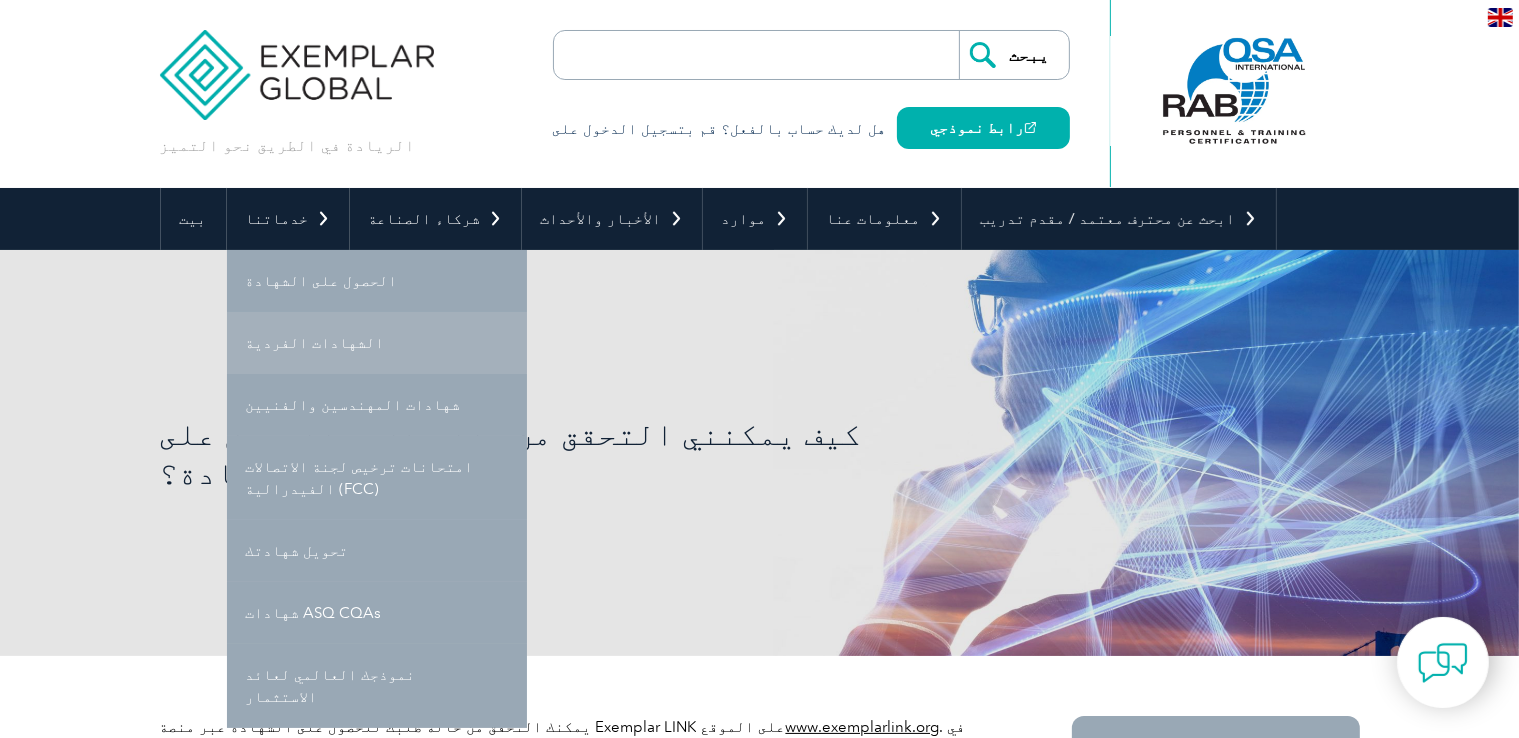 click on "الشهادات الفردية" at bounding box center (377, 343) 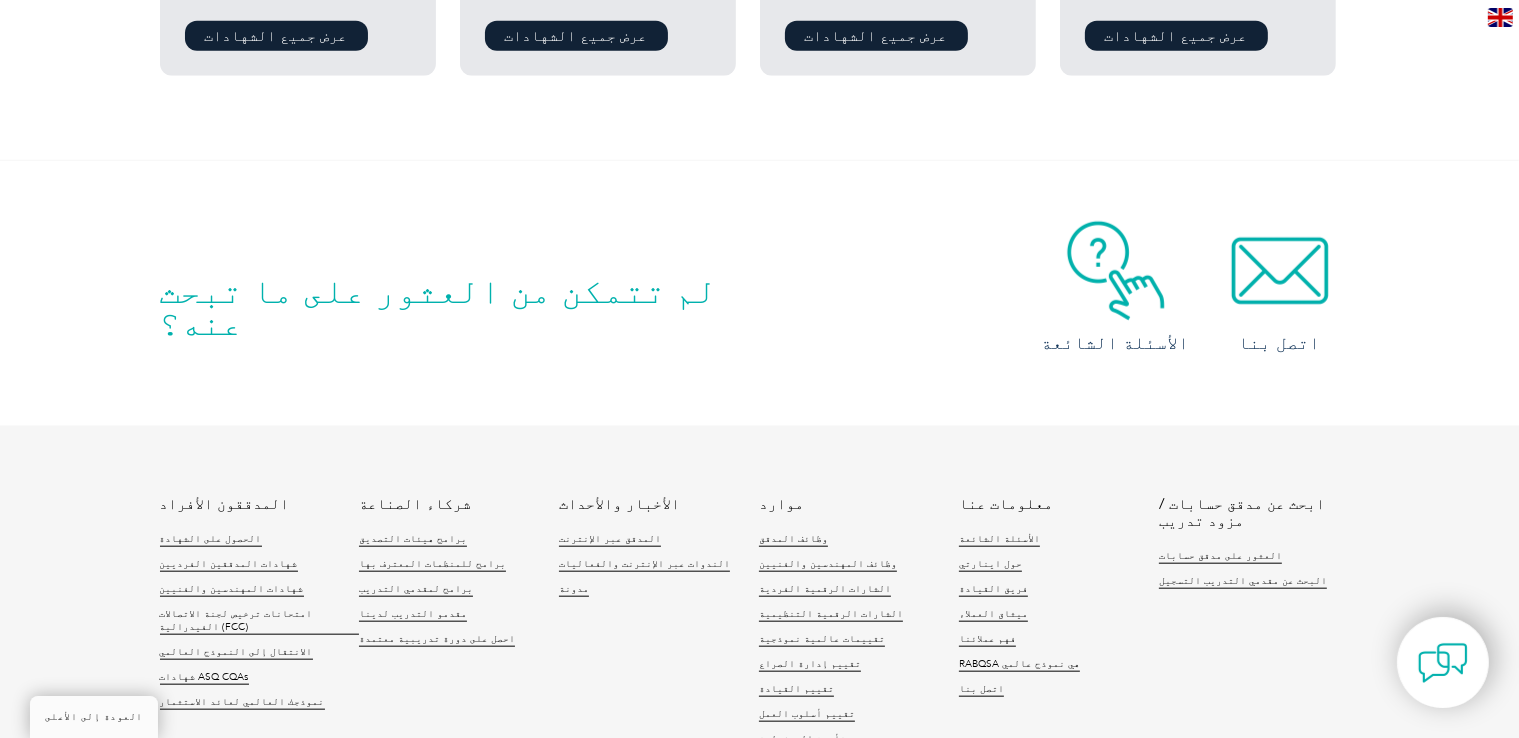 scroll, scrollTop: 2084, scrollLeft: 0, axis: vertical 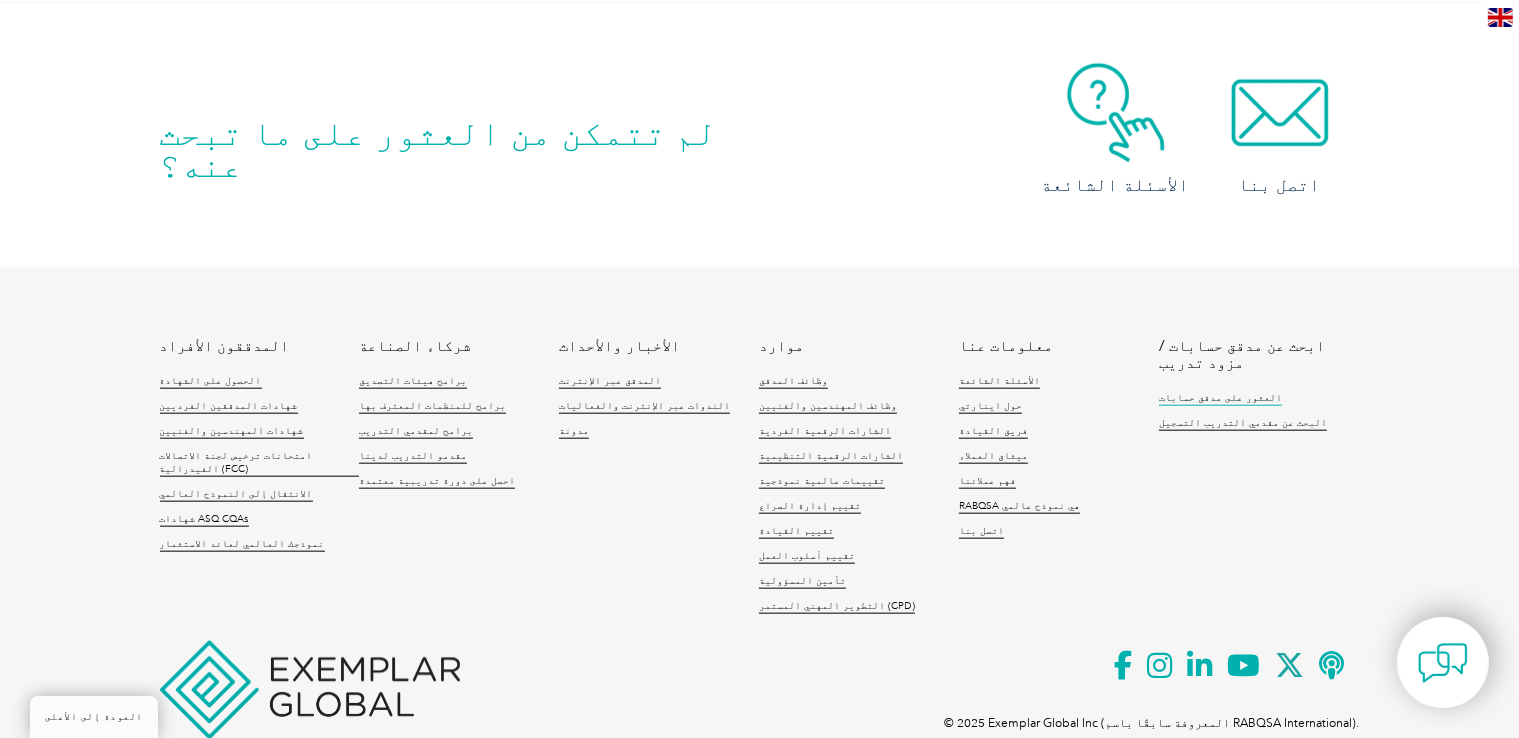 click on "العثور على مدقق حسابات" at bounding box center [1220, 398] 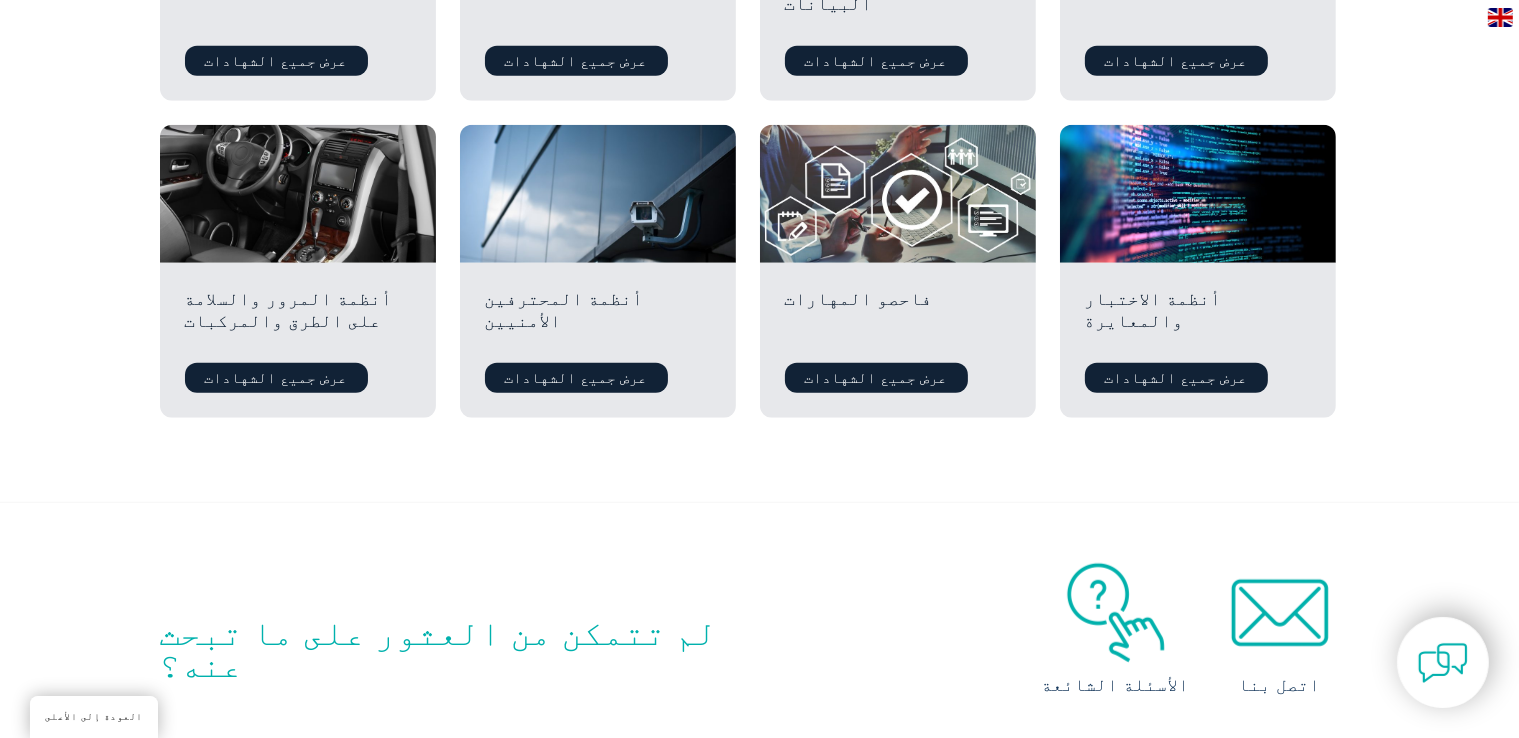 scroll, scrollTop: 2084, scrollLeft: 0, axis: vertical 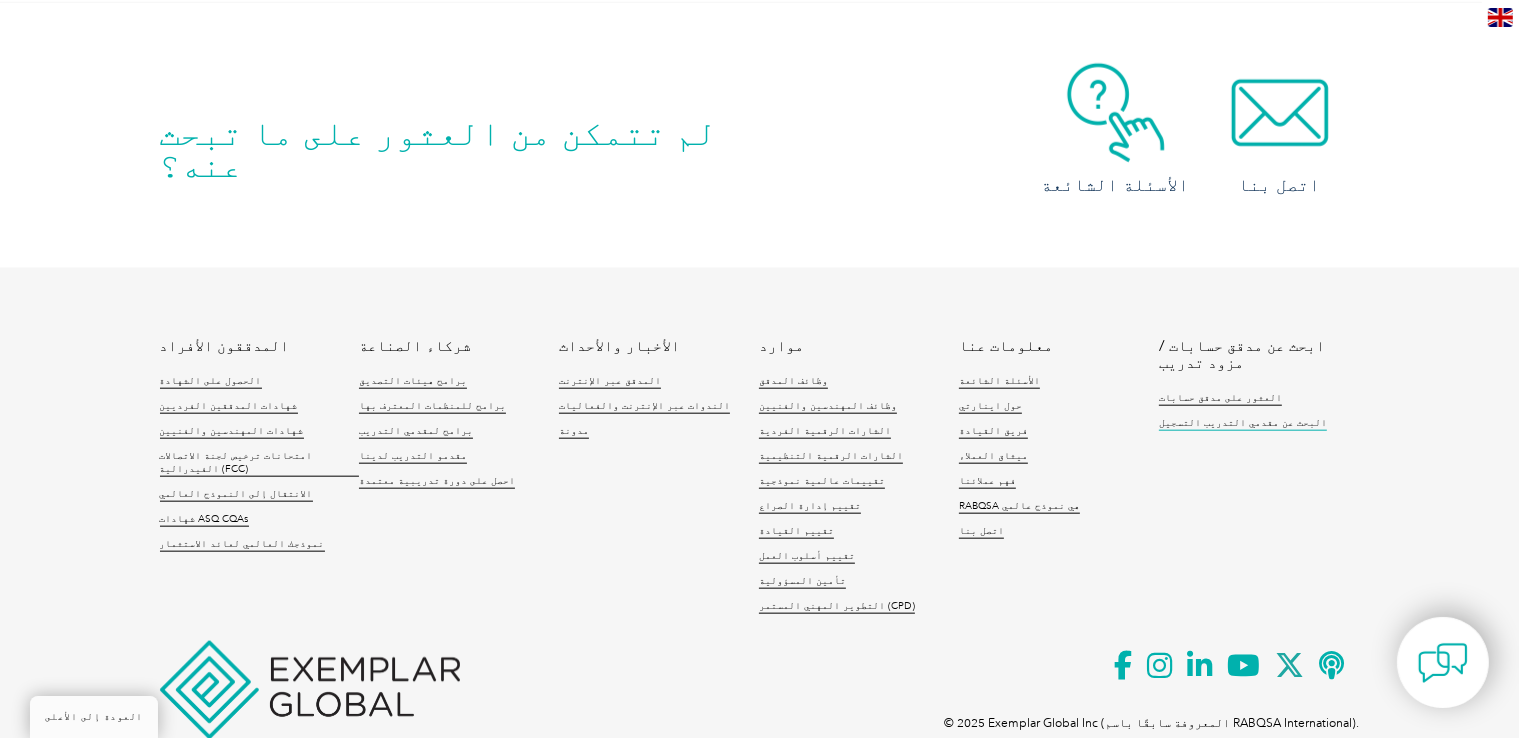 click on "البحث عن مقدمي التدريب التسجيل" at bounding box center (1243, 424) 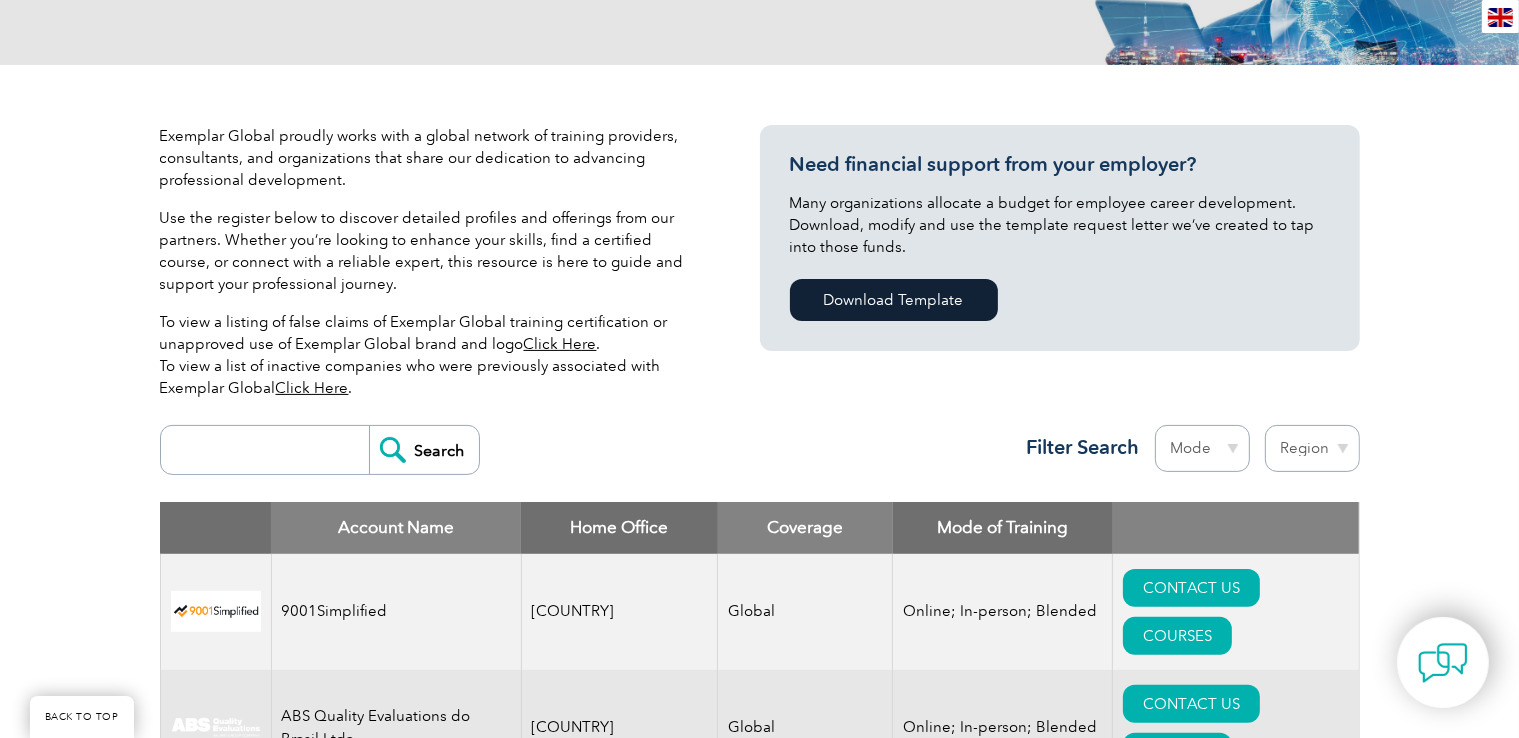 scroll, scrollTop: 500, scrollLeft: 0, axis: vertical 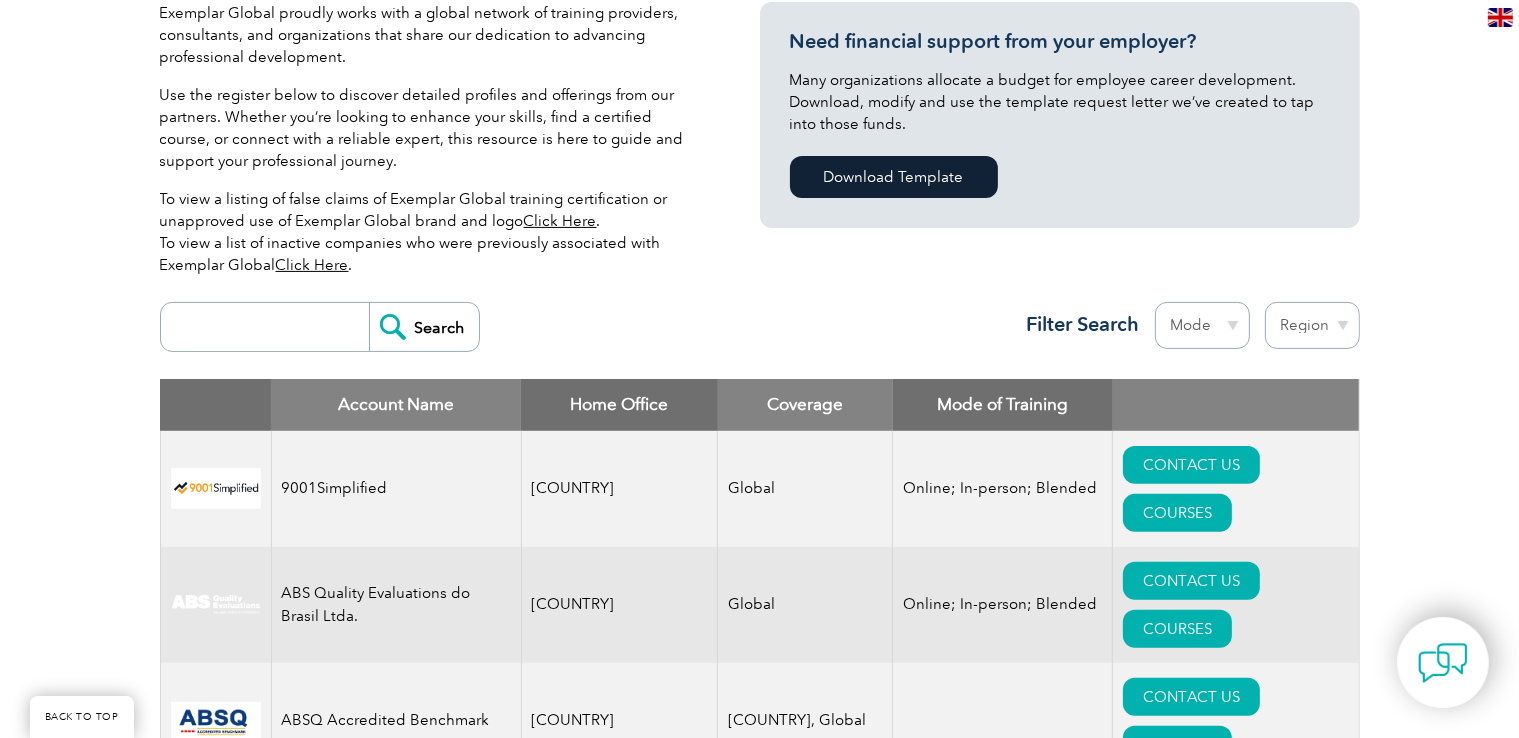 click at bounding box center [270, 327] 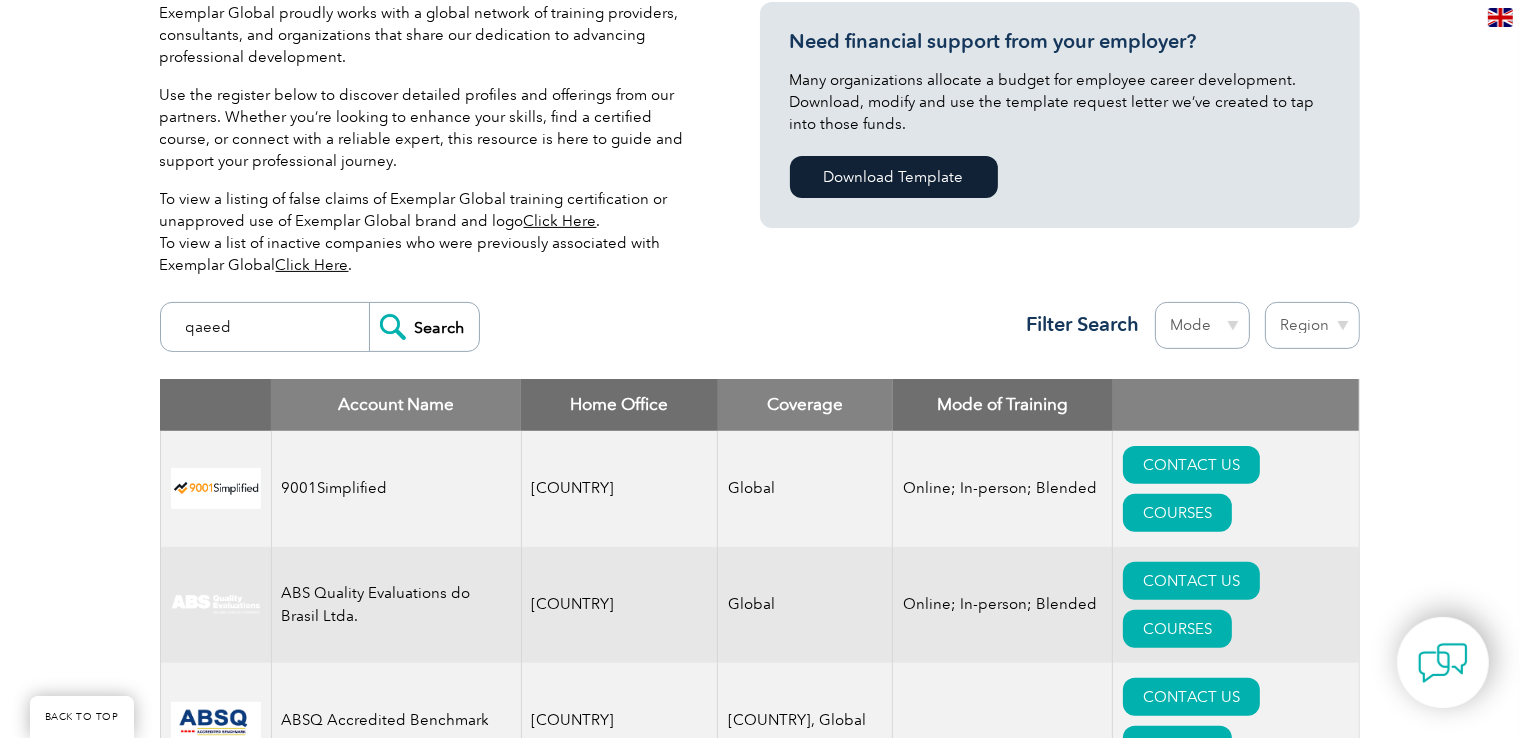 scroll, scrollTop: 700, scrollLeft: 0, axis: vertical 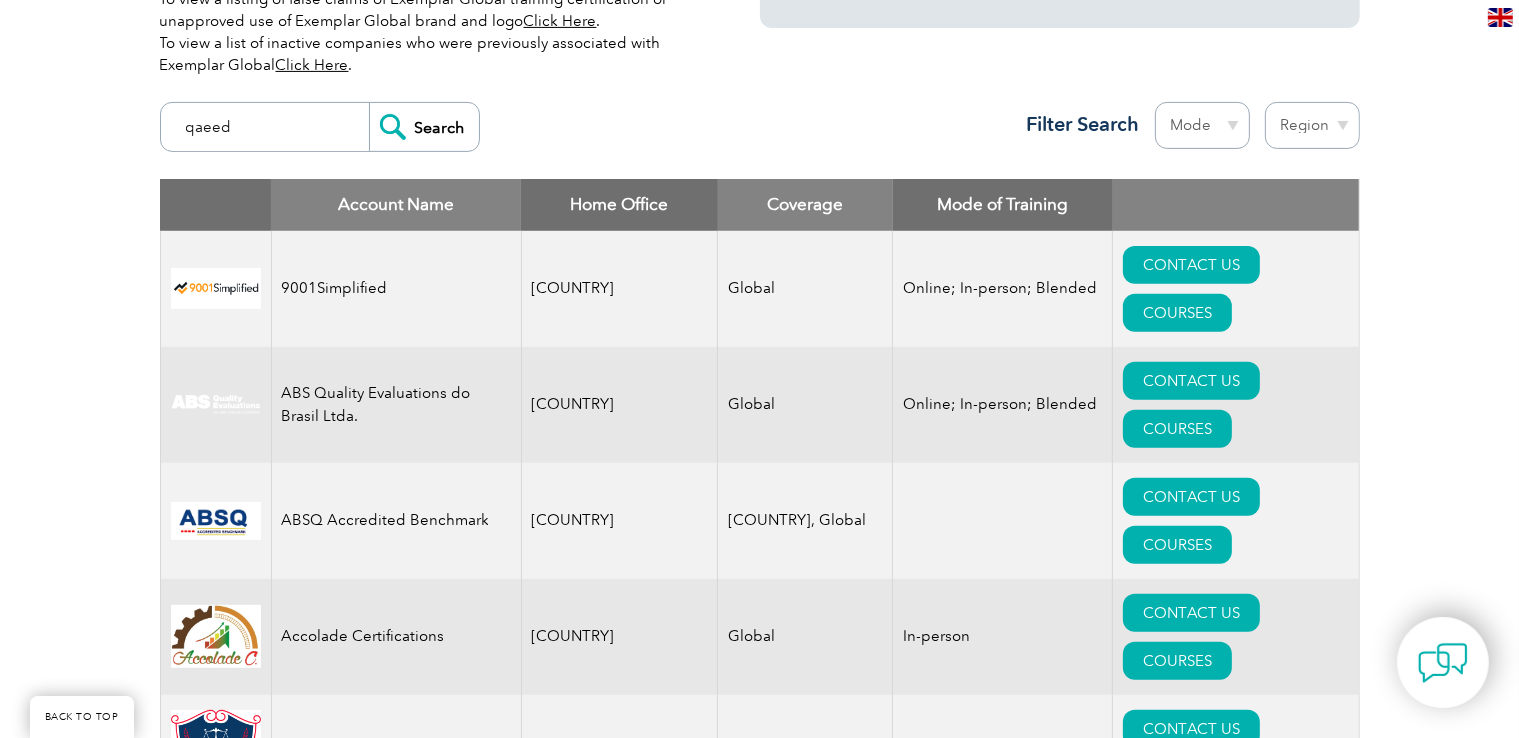 type on "qaeed" 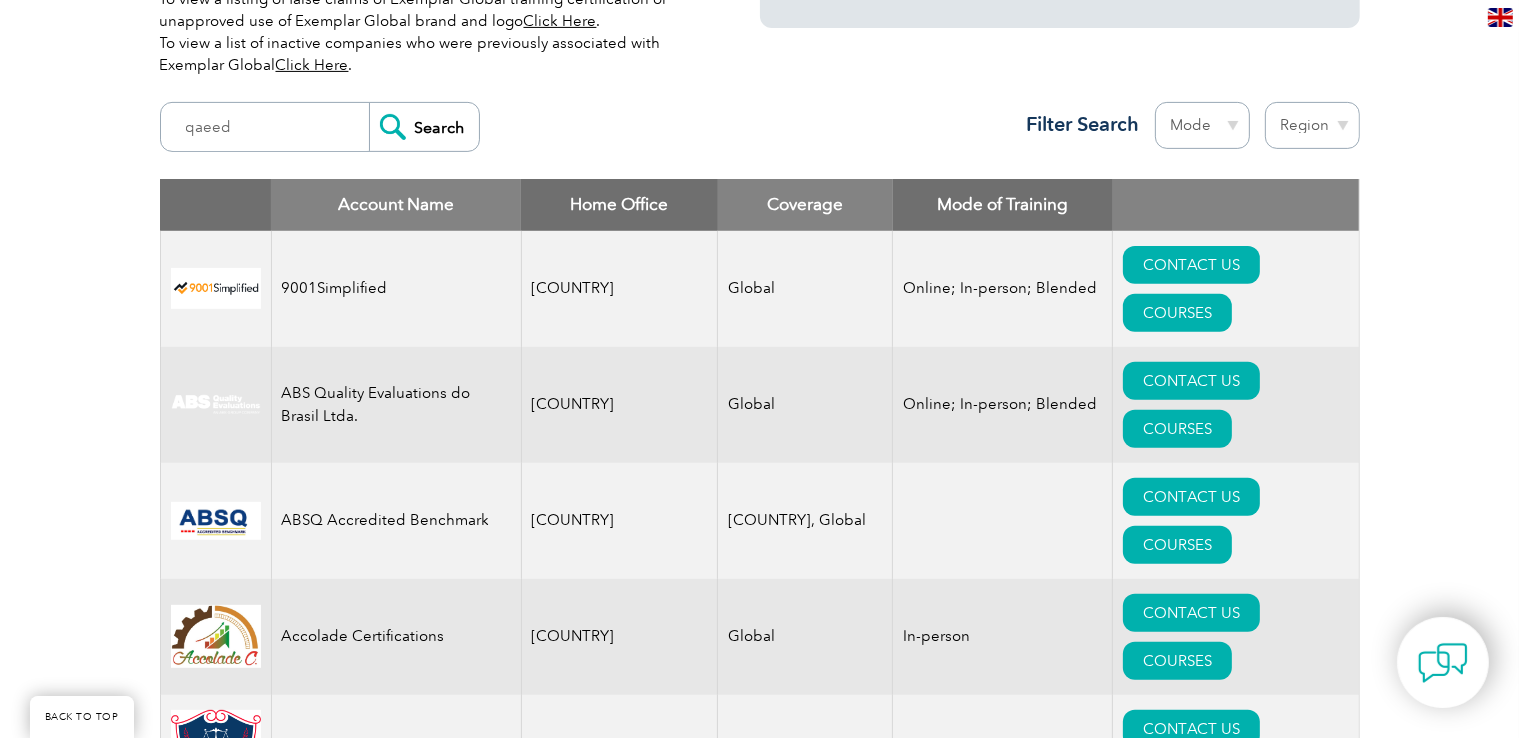 click on "Search" at bounding box center (424, 127) 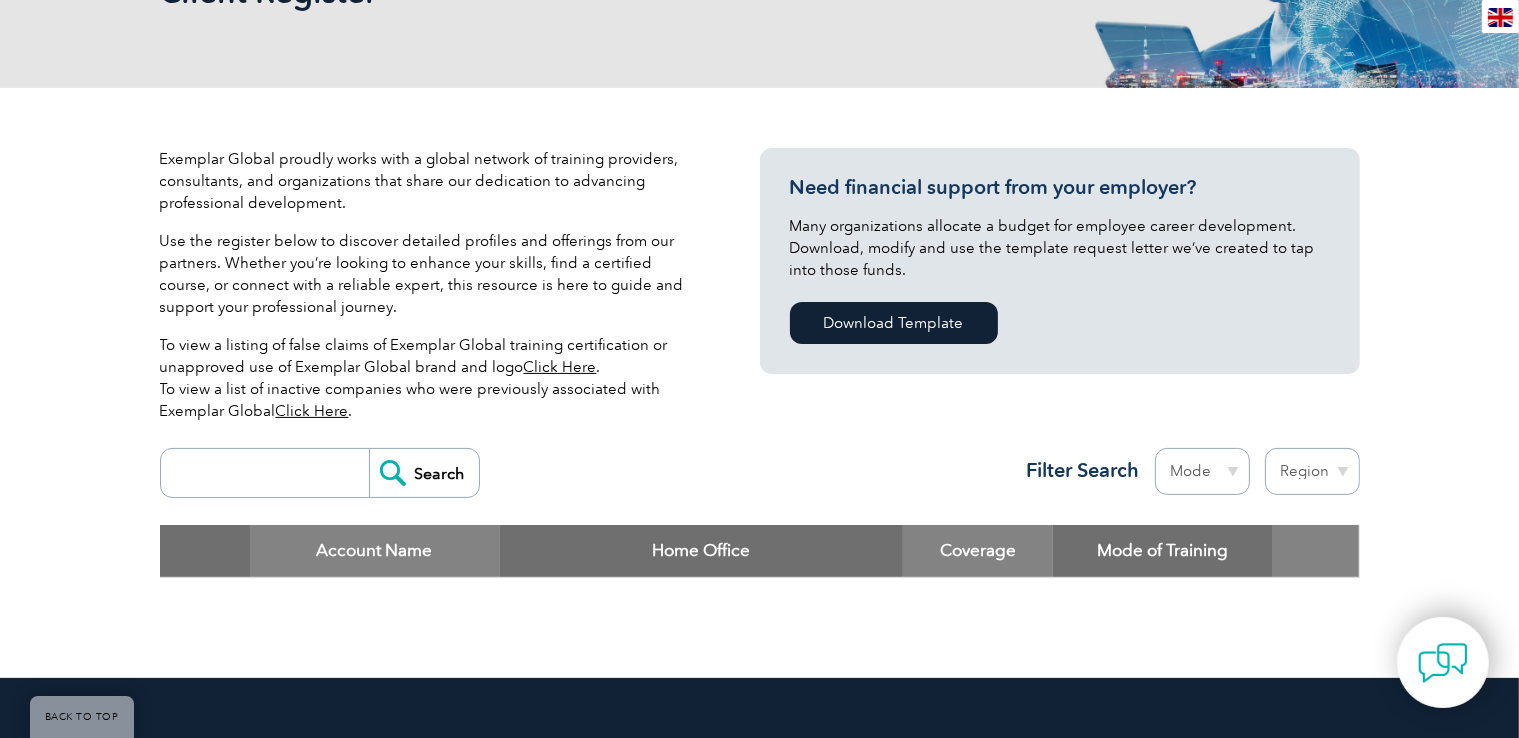 scroll, scrollTop: 500, scrollLeft: 0, axis: vertical 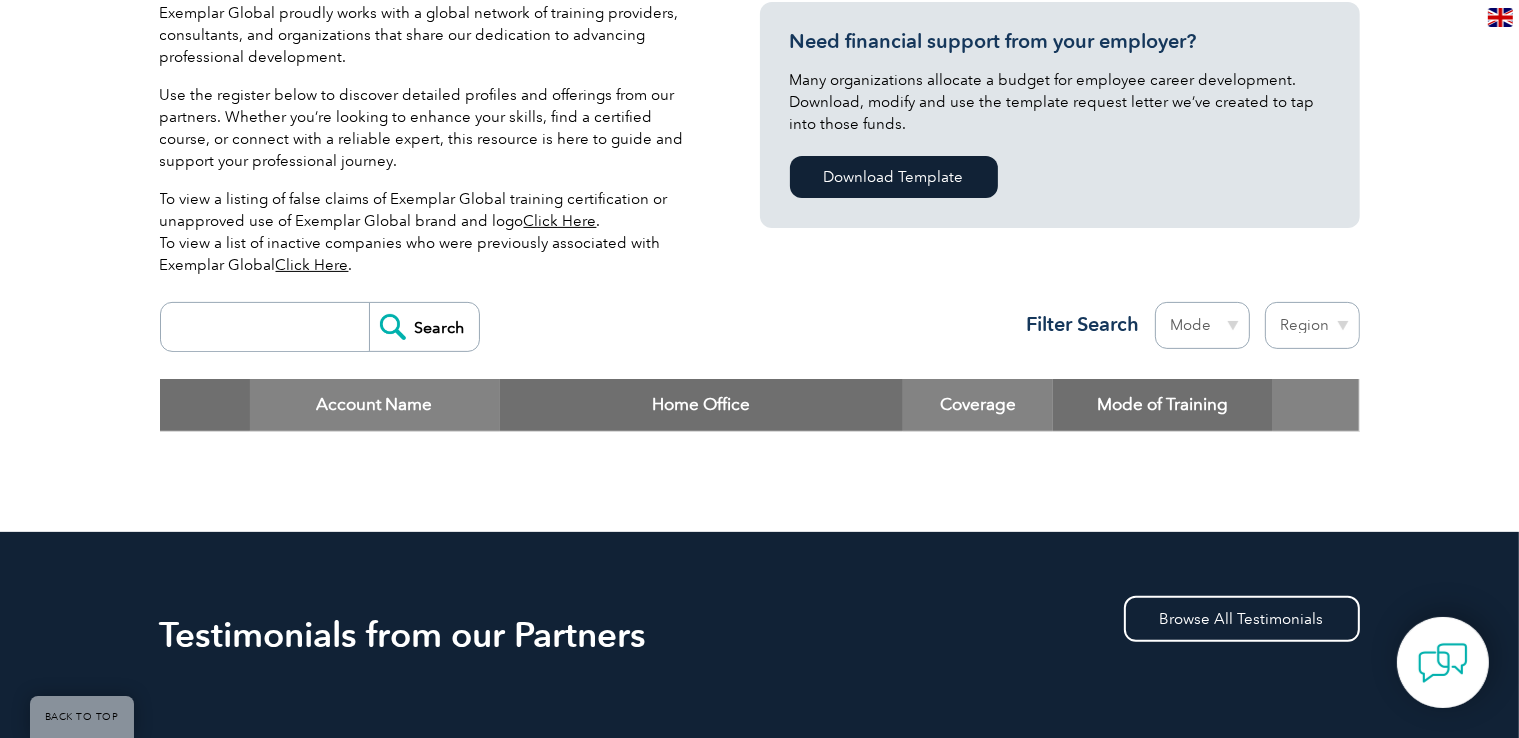 click on "Exemplar Global proudly works with a global network of training providers, consultants, and organizations that share our dedication to advancing professional development.
Use the register below to discover detailed profiles and offerings from our partners. Whether you’re looking to enhance your skills, find a certified course, or connect with a reliable expert, this resource is here to guide and support your professional journey.
To view a listing of false claims of Exemplar Global training certification or unapproved use of Exemplar Global brand and logo  Click Here .
To view a list of inactive companies who were previously associated with Exemplar Global  Click Here ." at bounding box center (430, 147) 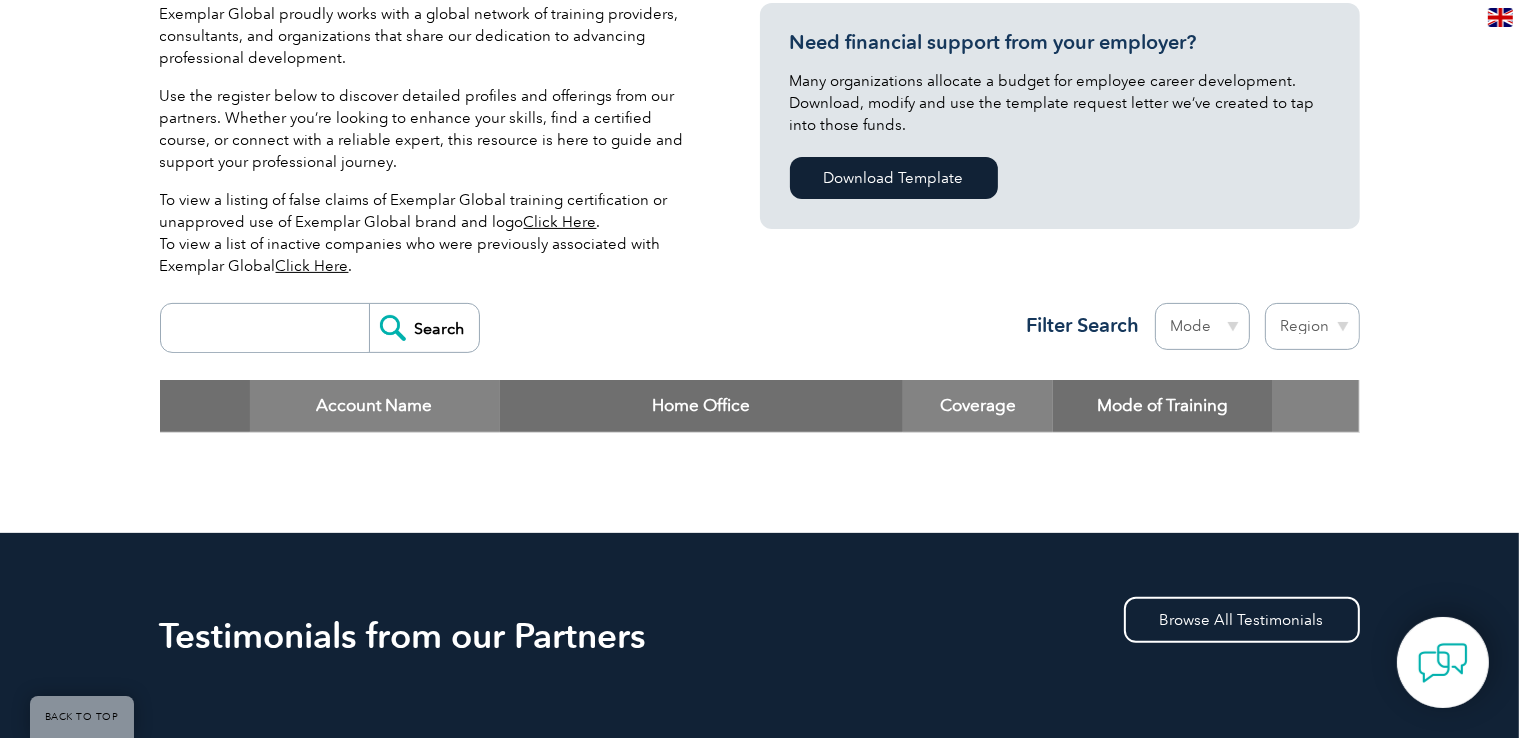 scroll, scrollTop: 192, scrollLeft: 0, axis: vertical 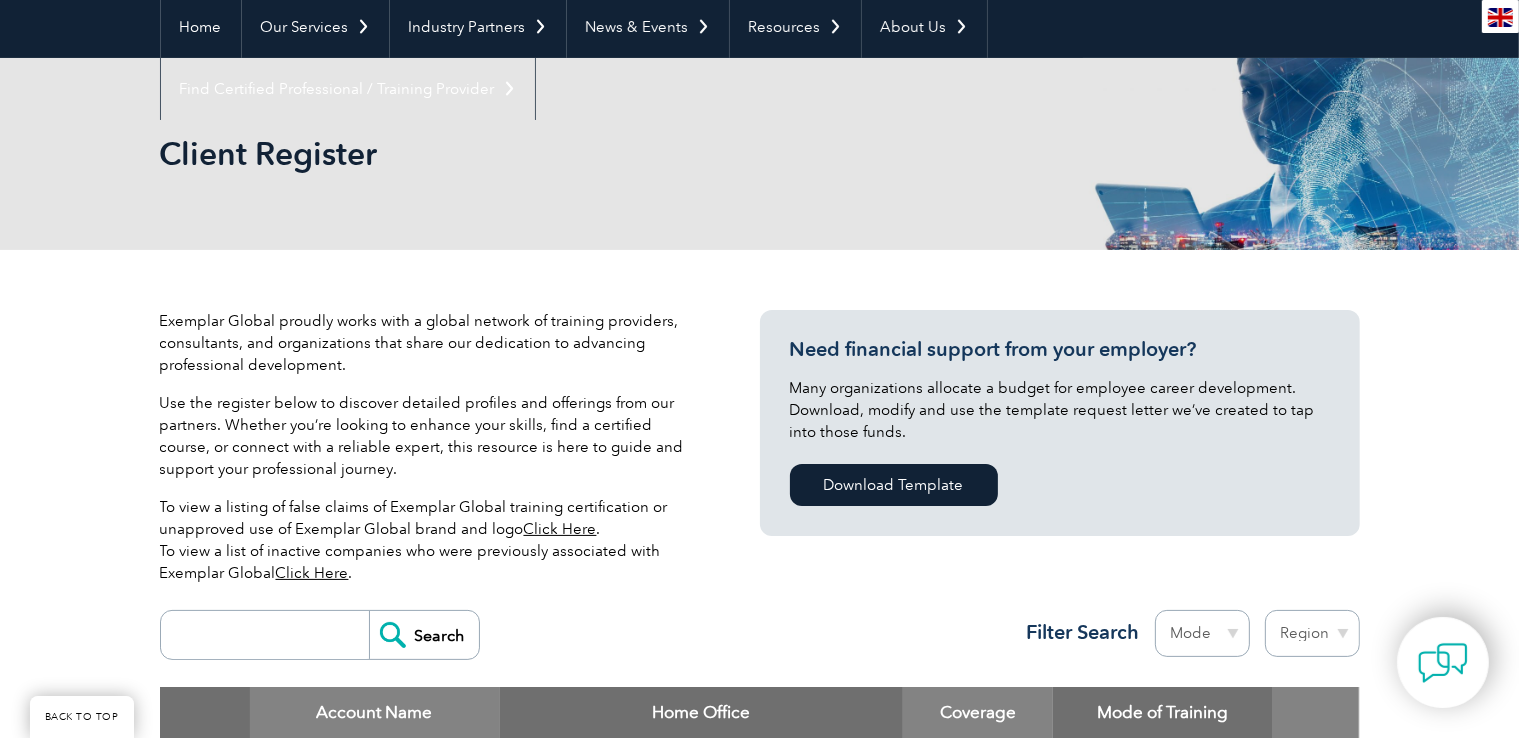 click at bounding box center [270, 635] 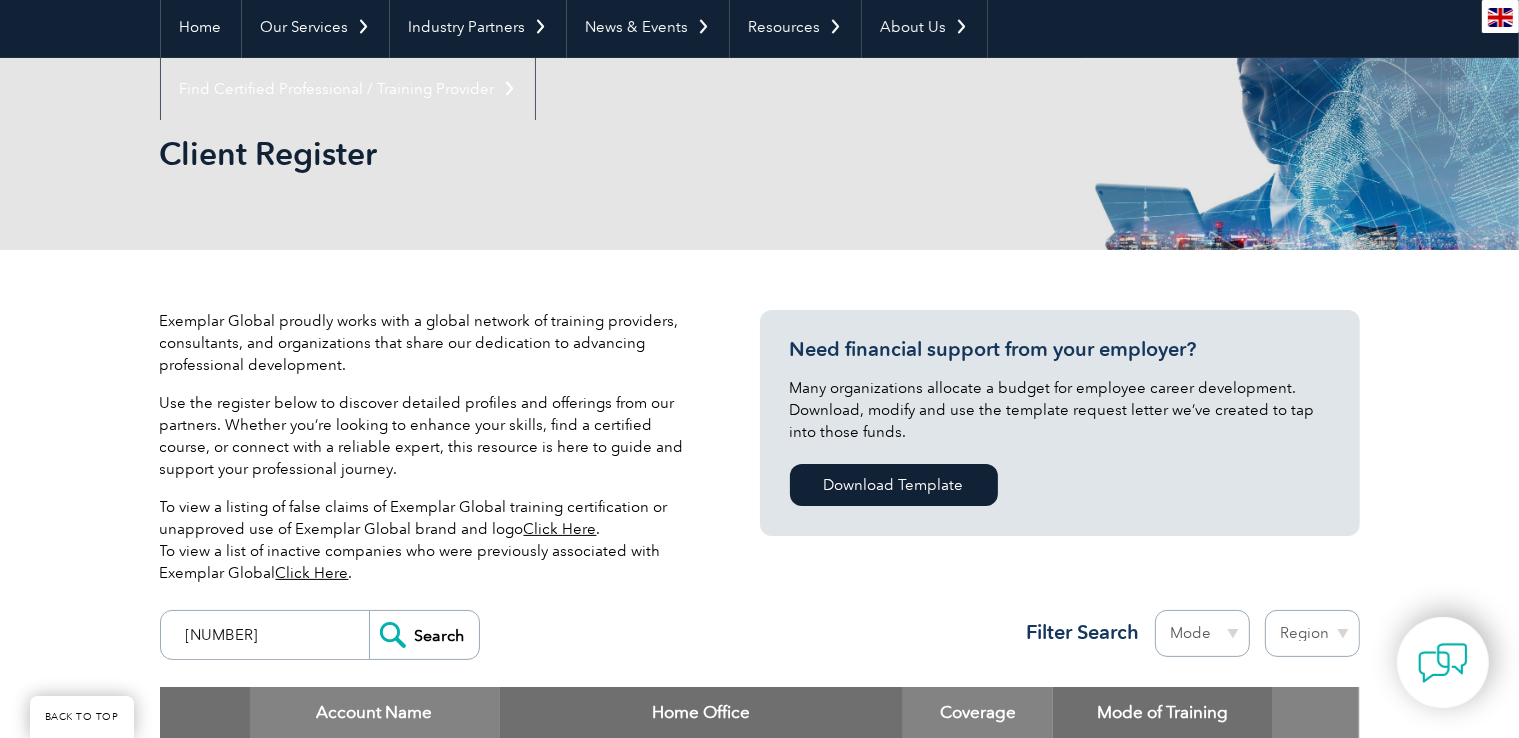 type on "2303102340320101" 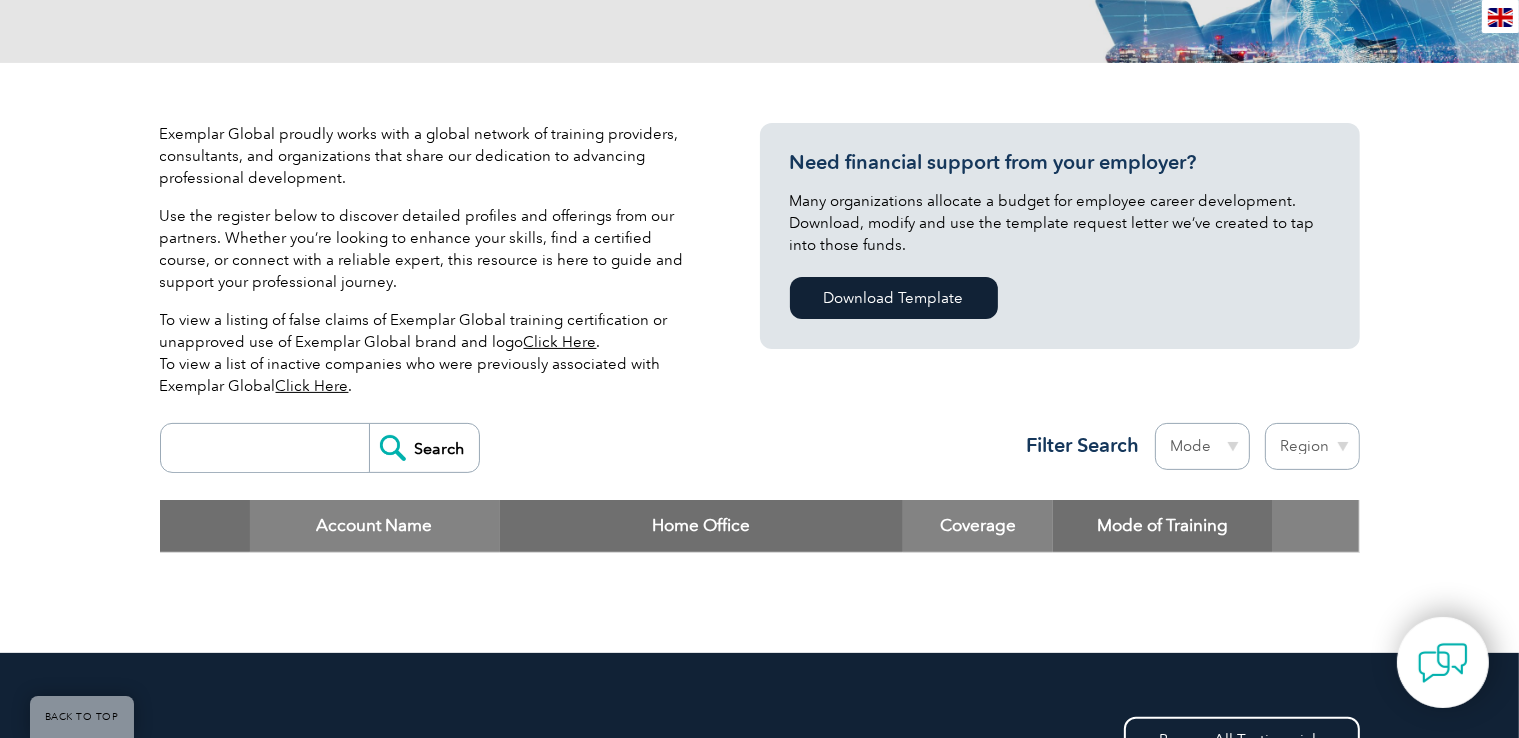 scroll, scrollTop: 300, scrollLeft: 0, axis: vertical 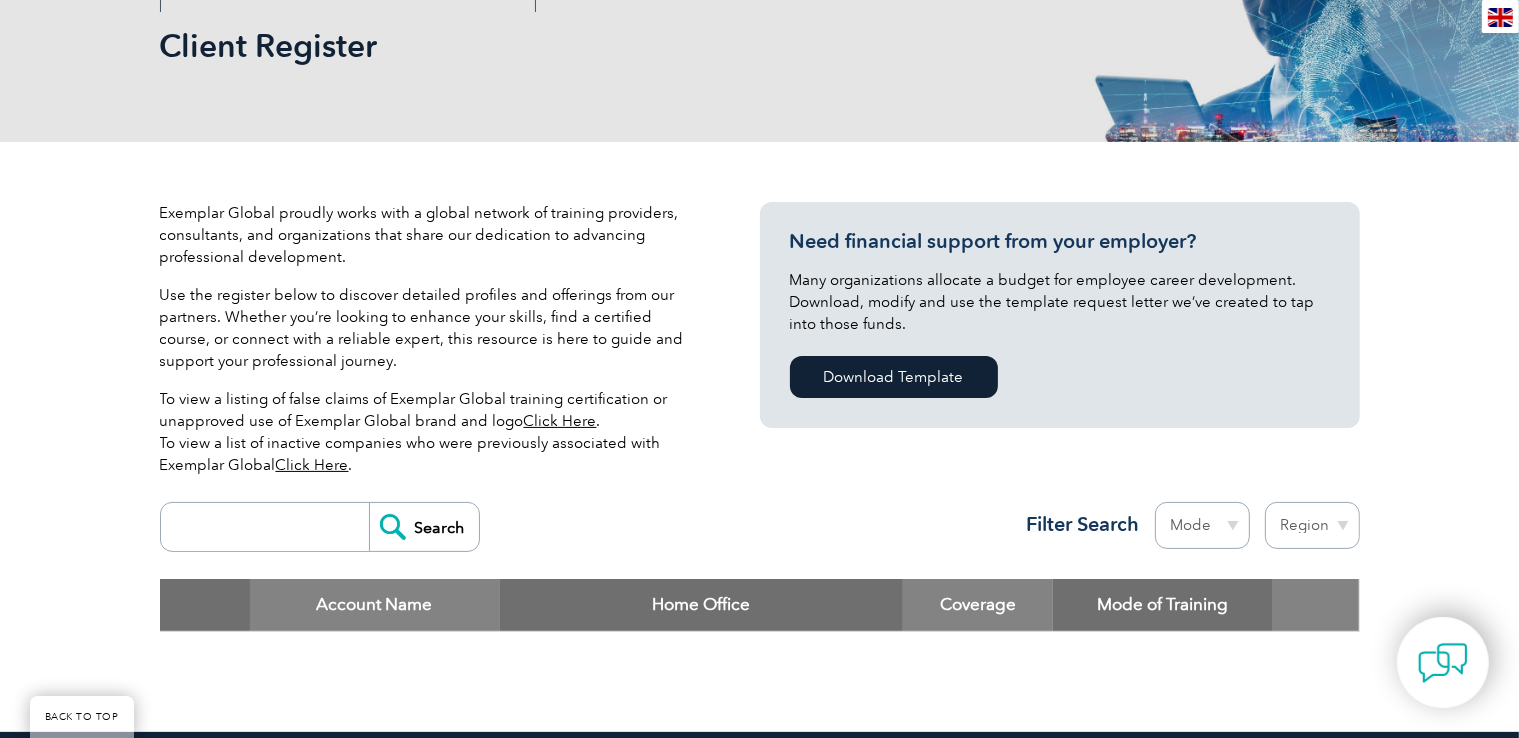 click at bounding box center (270, 527) 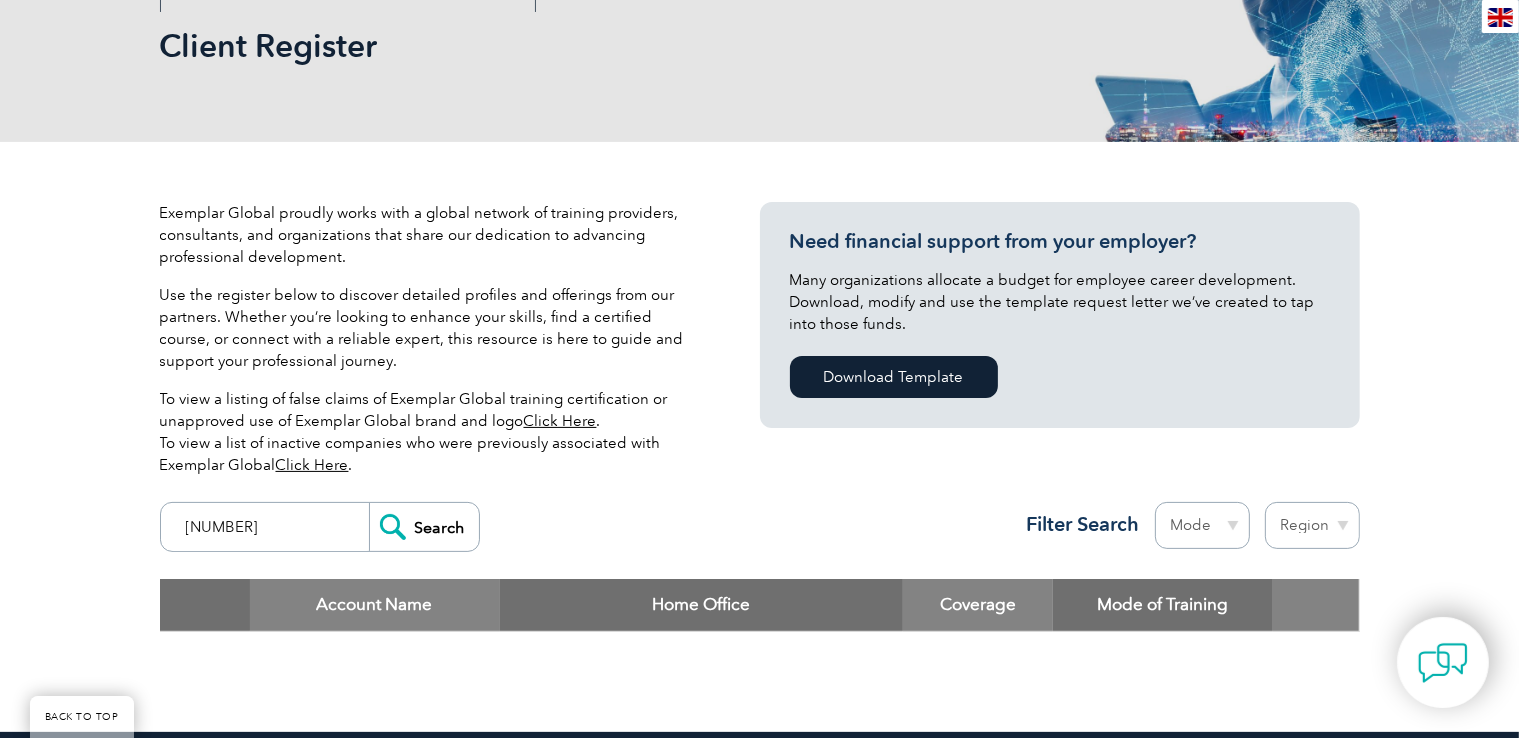 click on "[NUMBER]" at bounding box center [270, 527] 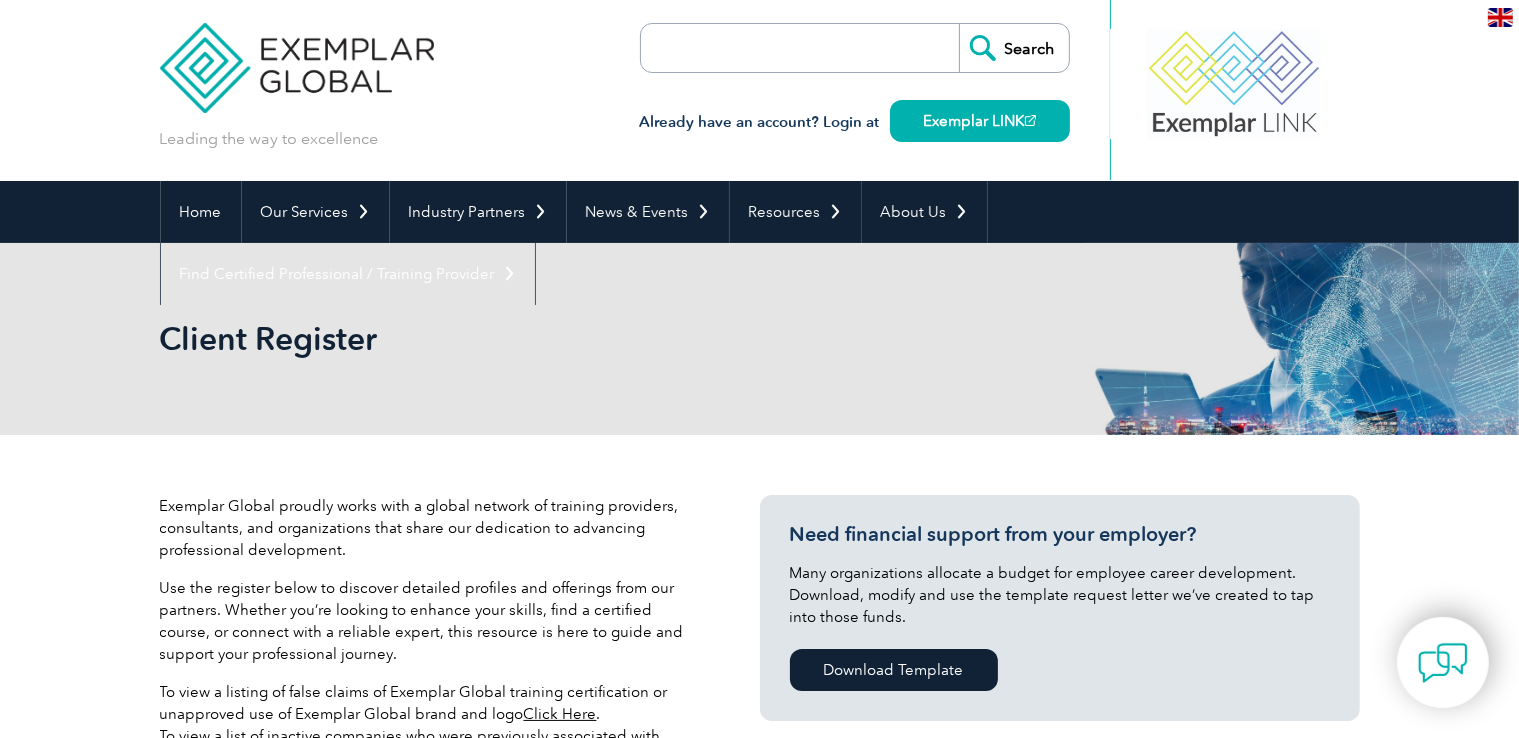 scroll, scrollTop: 0, scrollLeft: 0, axis: both 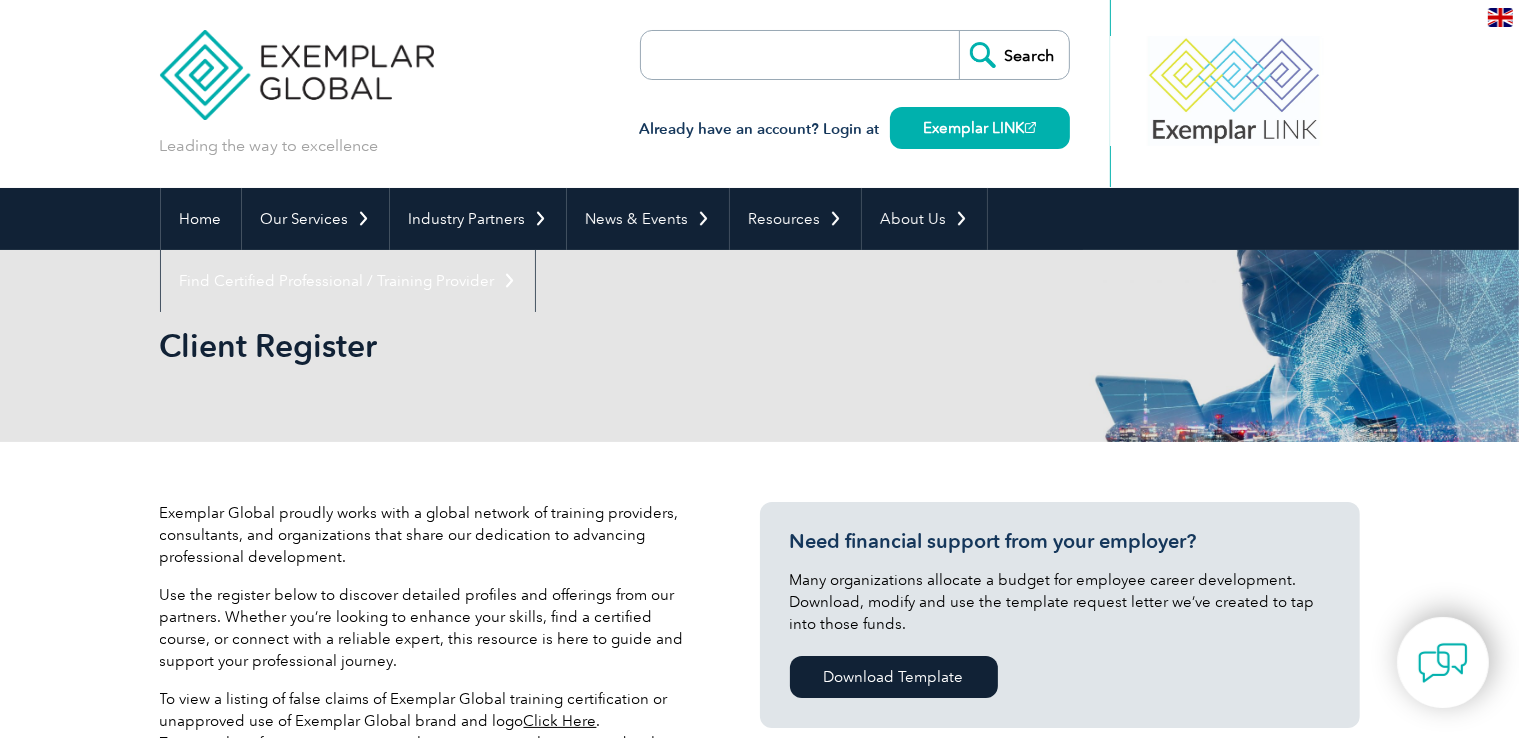 click on "Search" at bounding box center (855, 55) 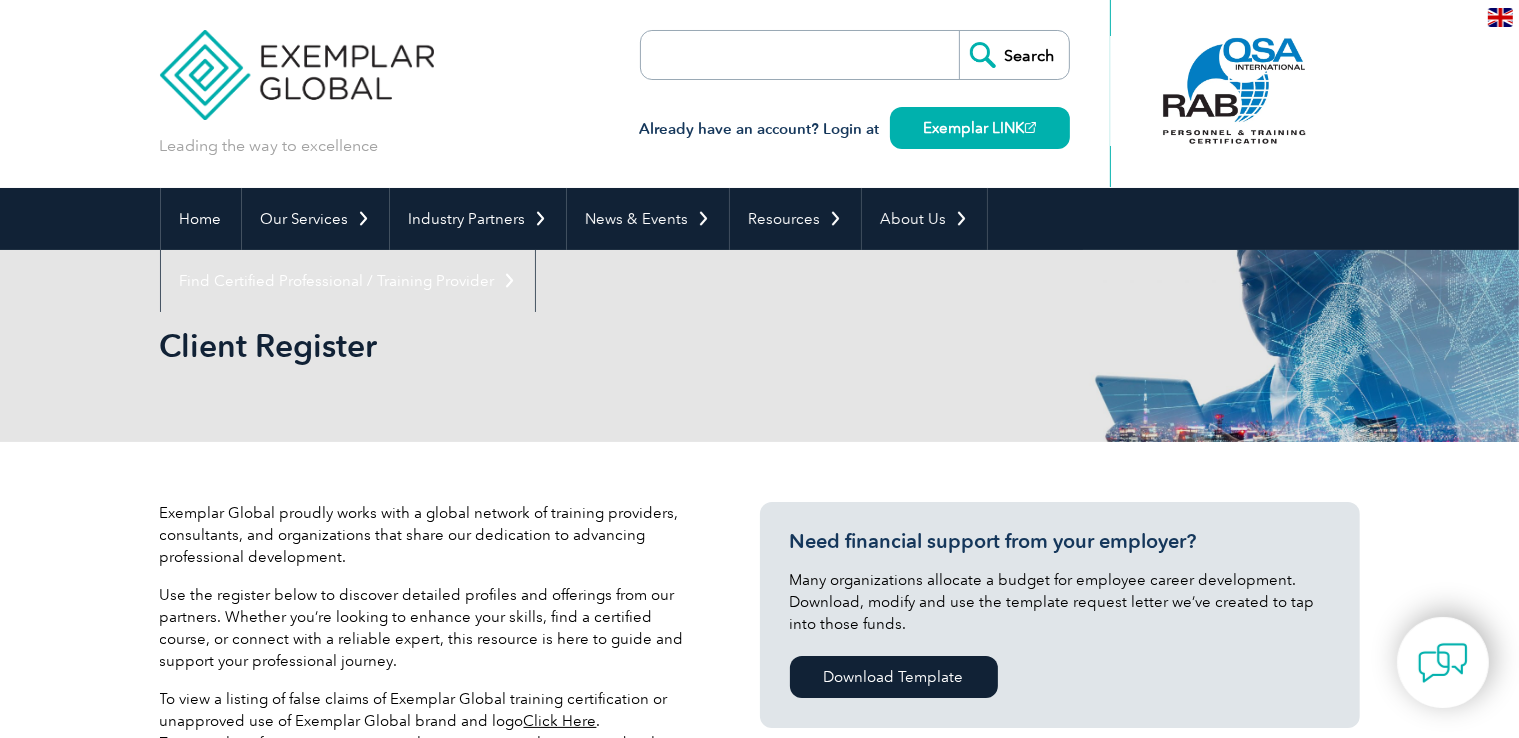 drag, startPoint x: 892, startPoint y: 51, endPoint x: 908, endPoint y: 55, distance: 16.492422 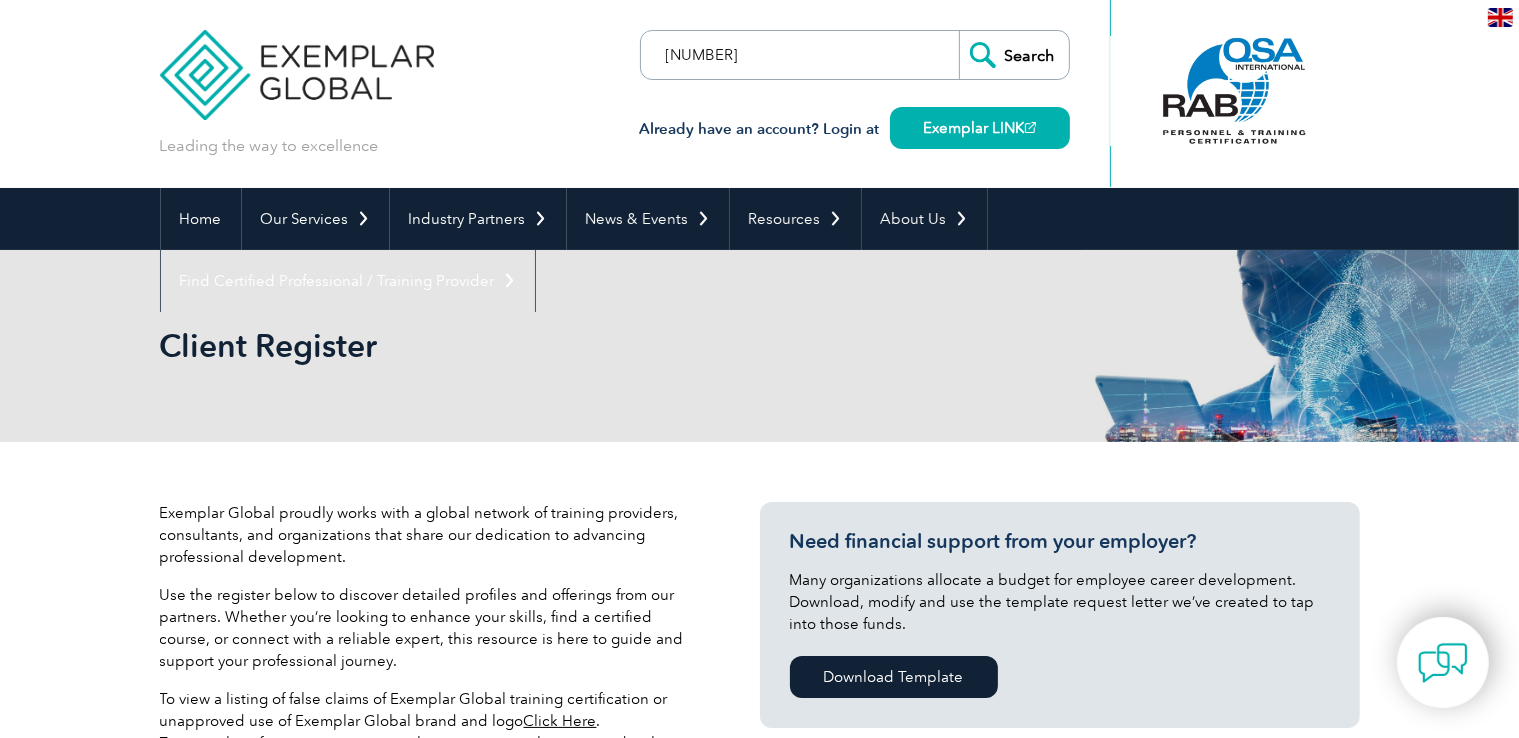 type on "[NUMBER]" 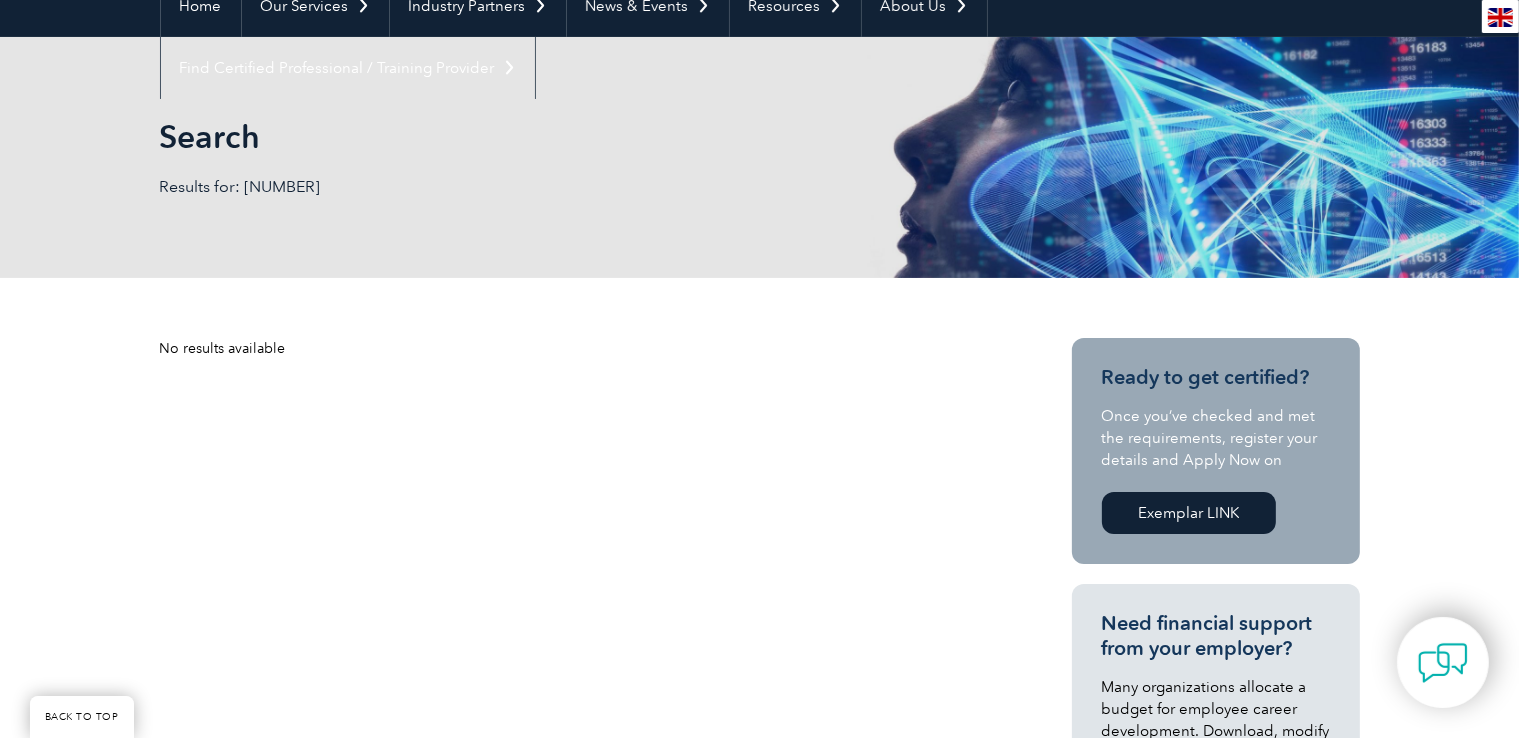 scroll, scrollTop: 300, scrollLeft: 0, axis: vertical 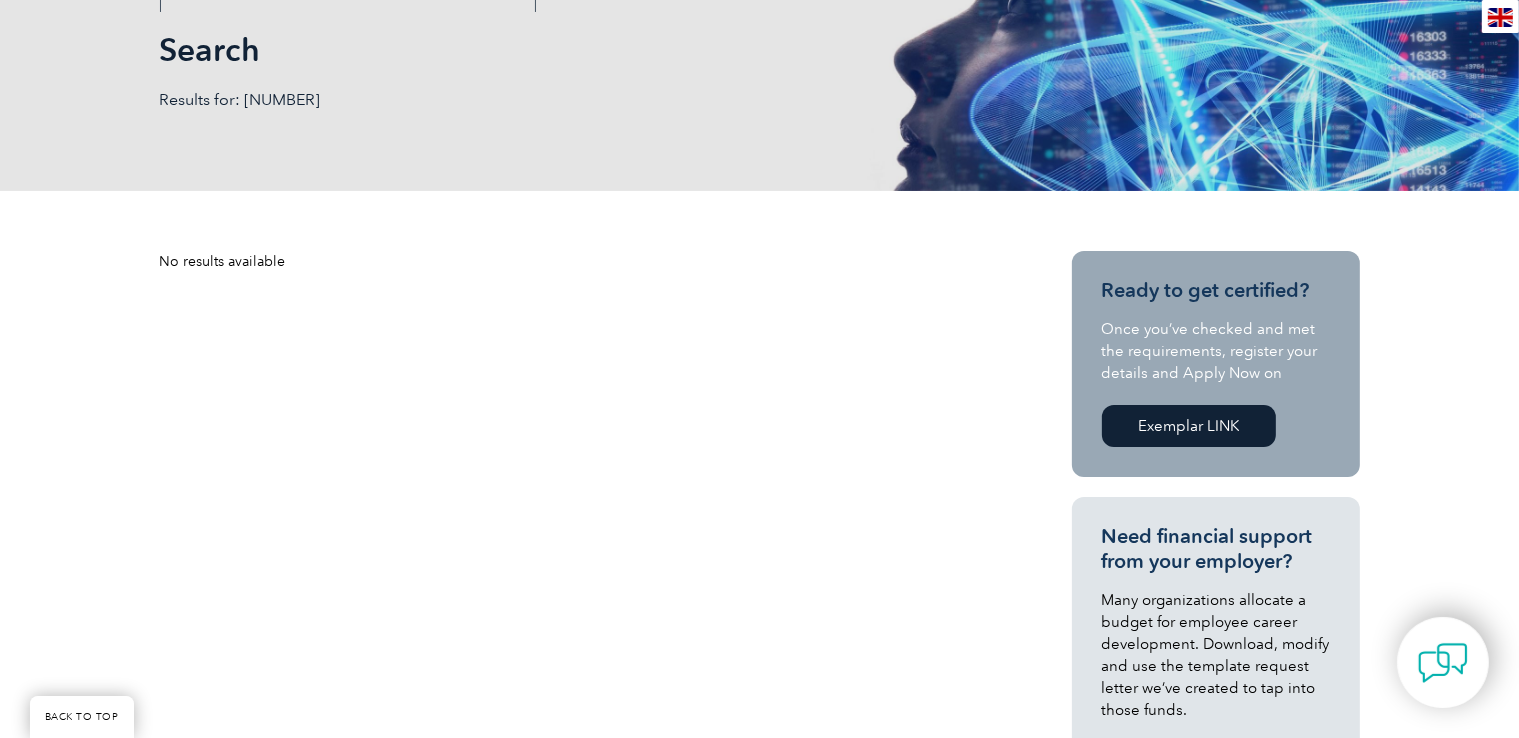 click on "Exemplar LINK" at bounding box center [1189, 426] 